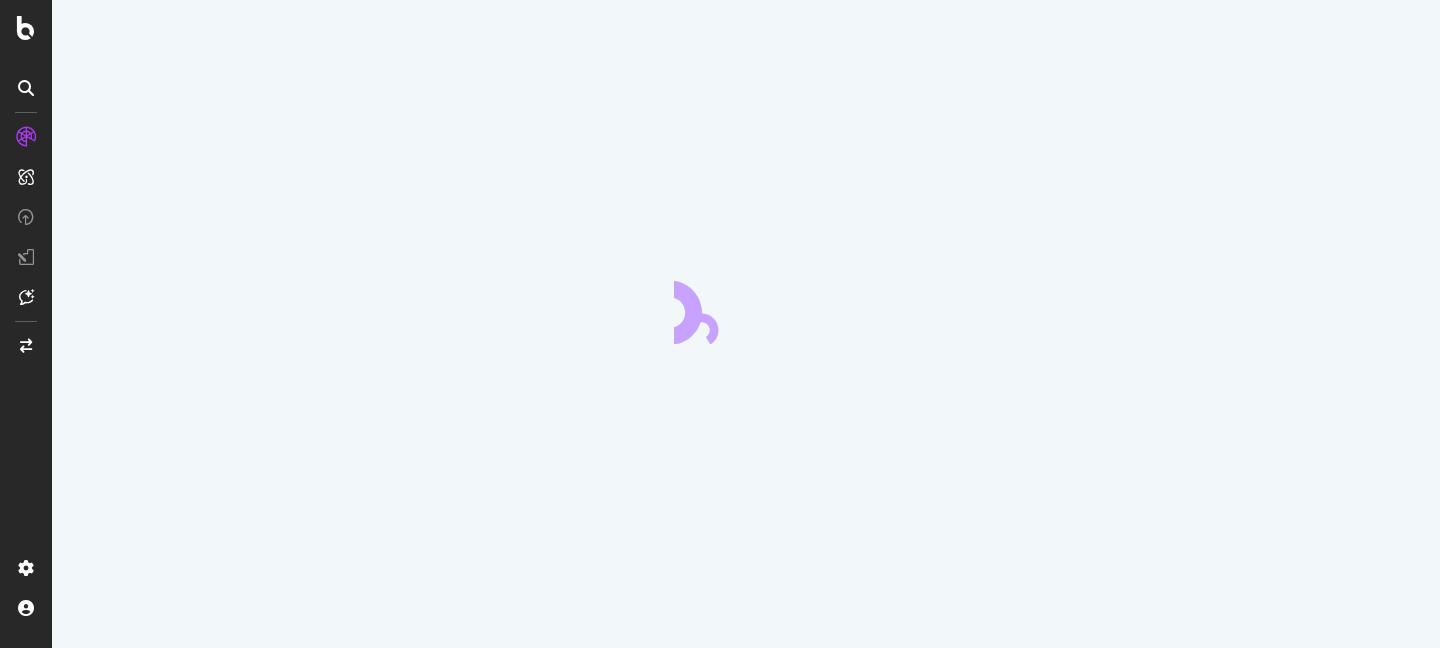 scroll, scrollTop: 0, scrollLeft: 0, axis: both 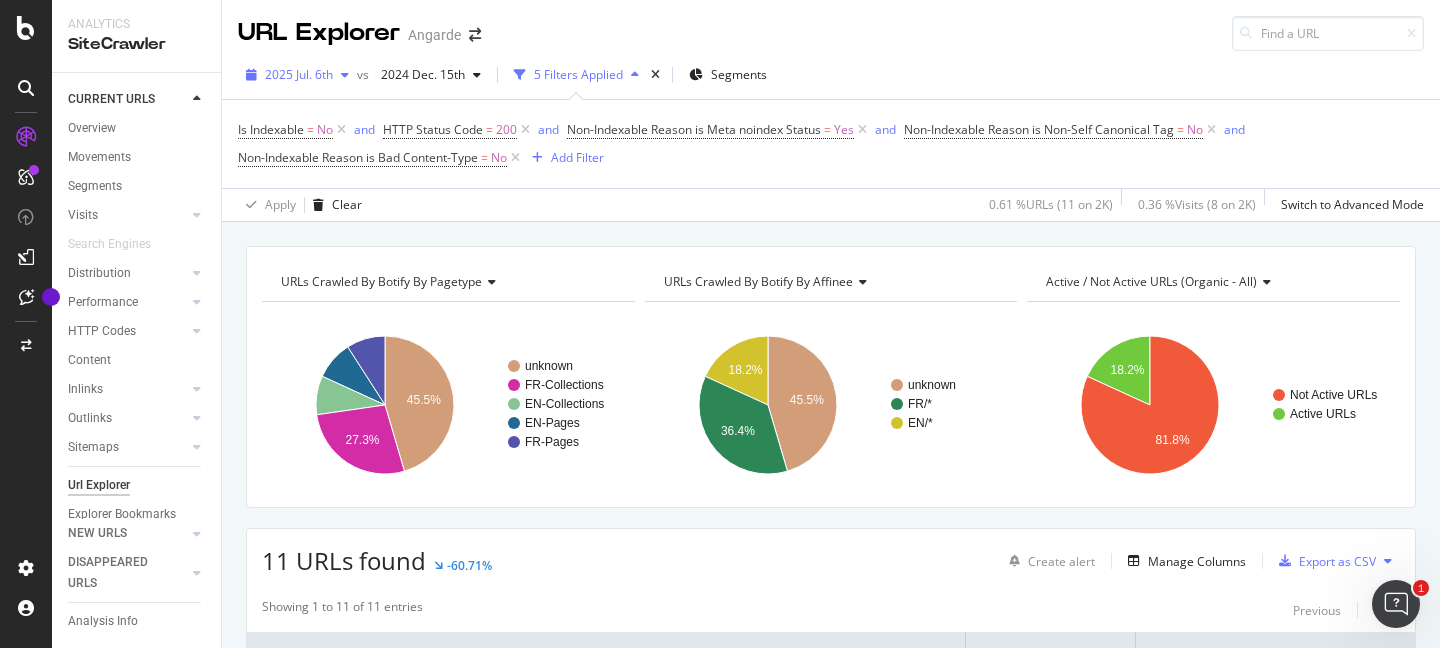 click on "2025 Jul. 6th" at bounding box center [299, 74] 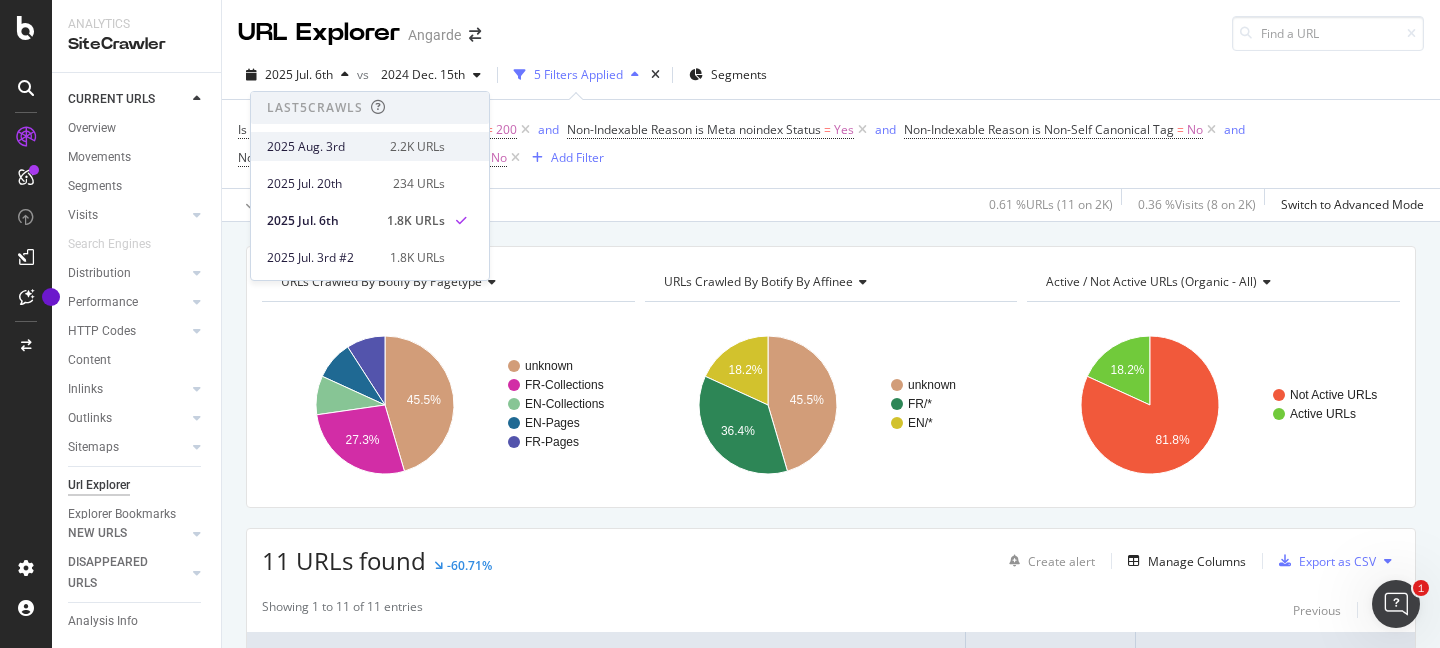 click on "2025 Aug. 3rd" at bounding box center (322, 147) 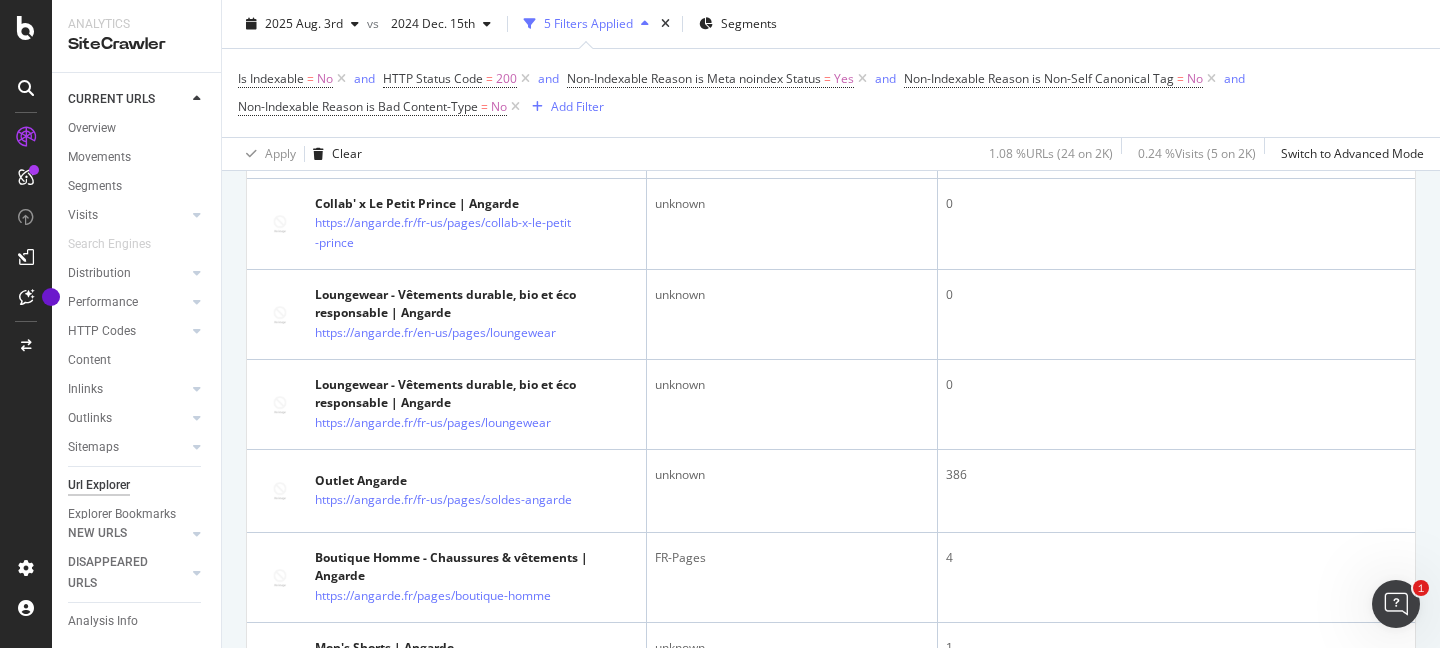 scroll, scrollTop: 0, scrollLeft: 0, axis: both 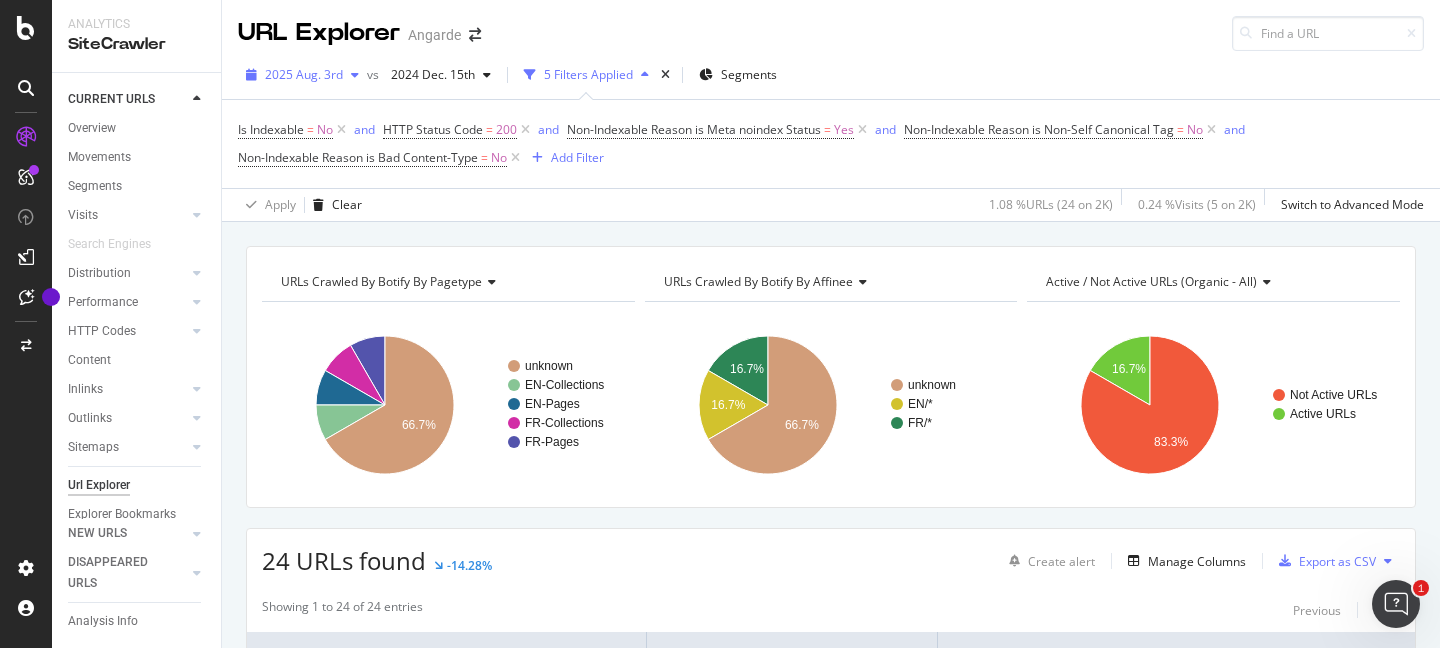 click on "2025 Aug. 3rd" at bounding box center [304, 74] 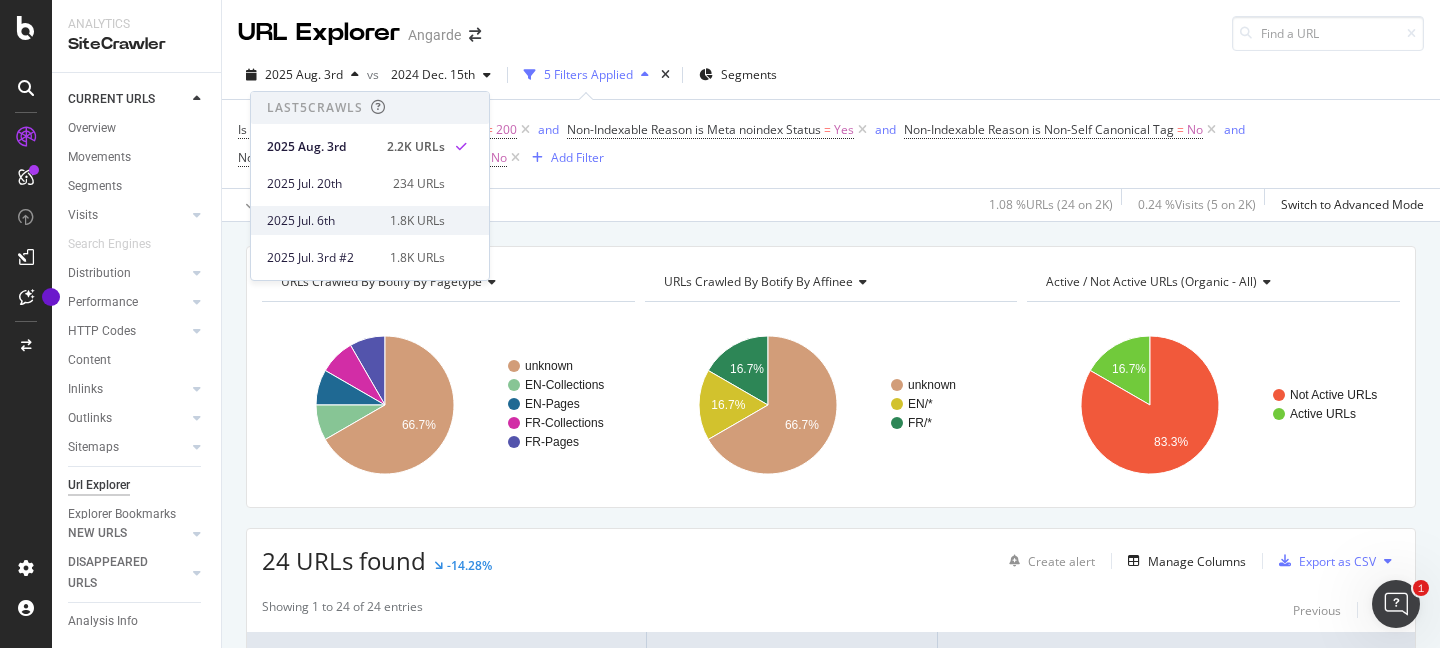 click on "1.8K URLs" at bounding box center [417, 221] 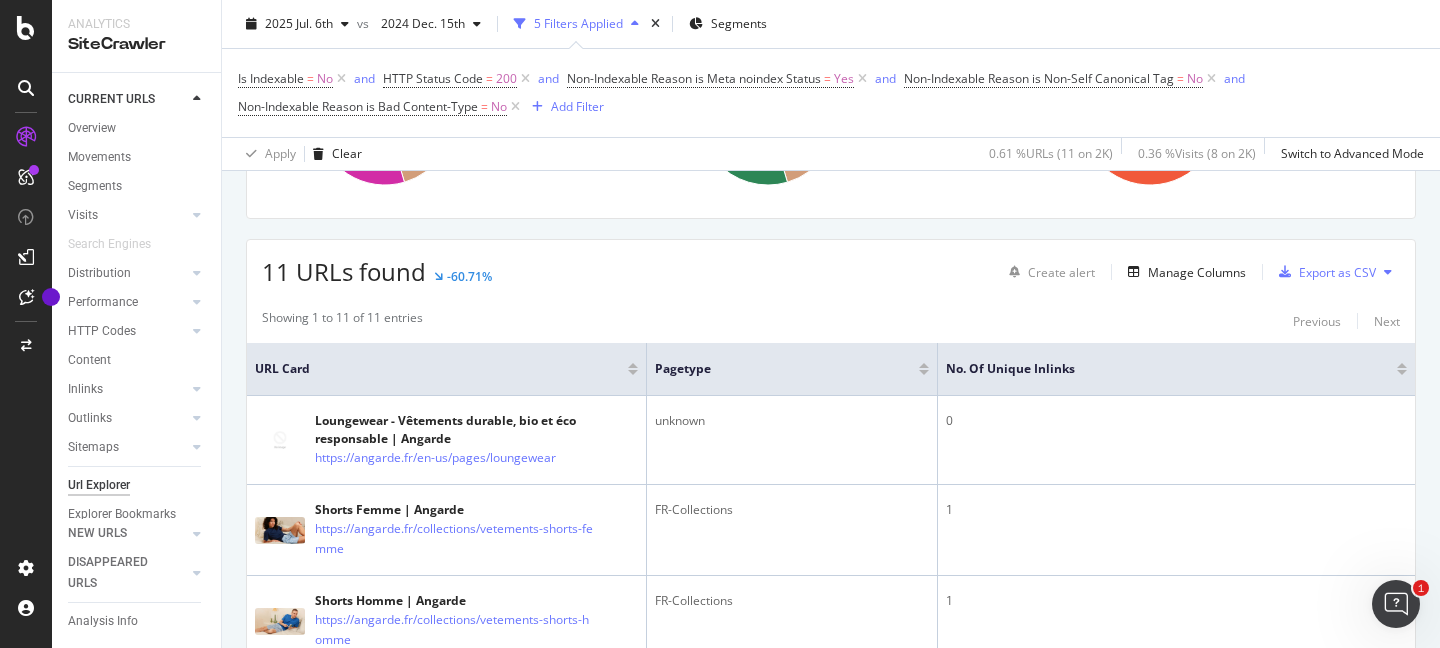 scroll, scrollTop: 0, scrollLeft: 0, axis: both 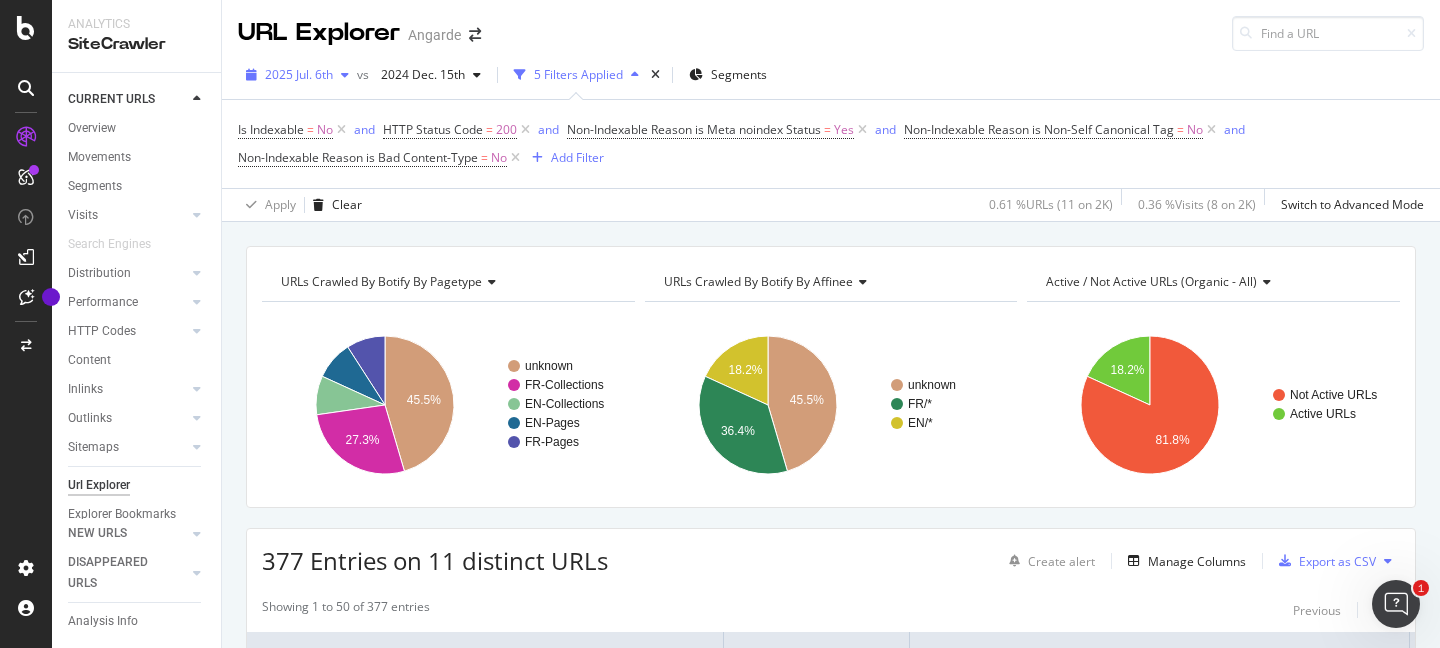 click on "2025 Jul. 6th" at bounding box center (299, 74) 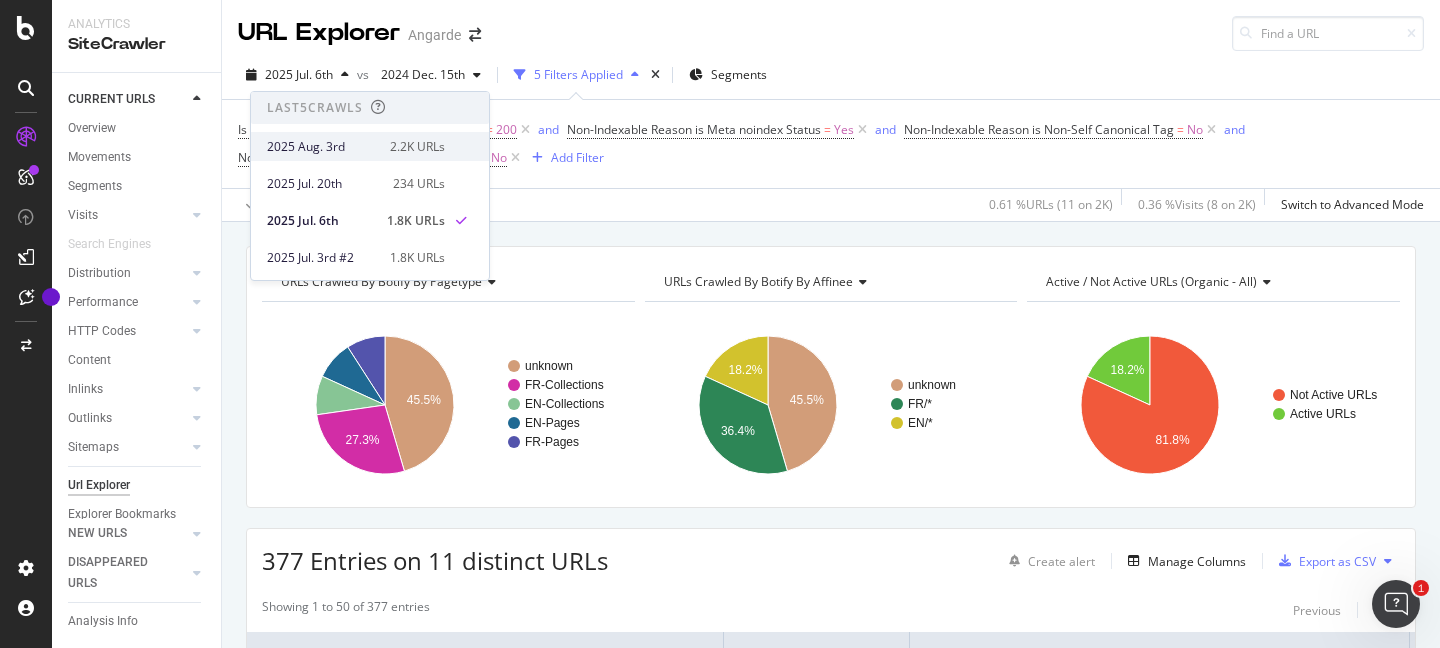 click on "2025 Aug. 3rd" at bounding box center [322, 147] 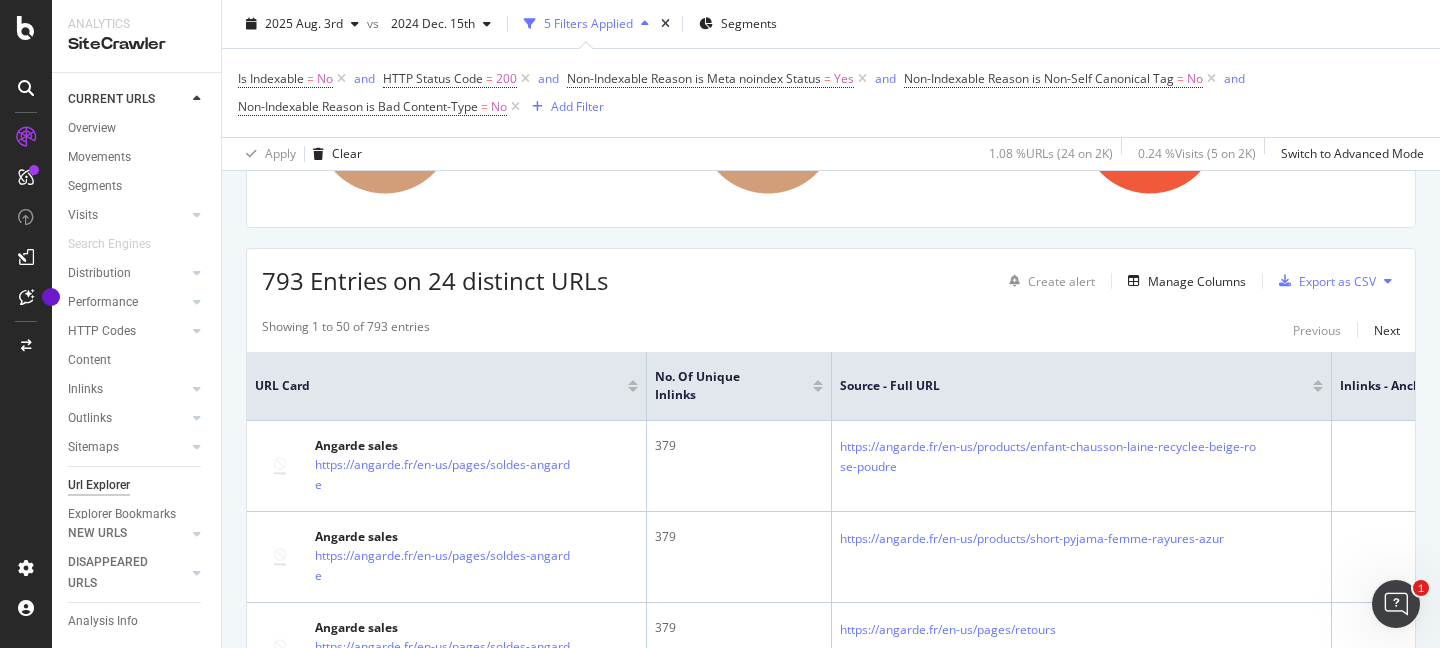 scroll, scrollTop: 398, scrollLeft: 0, axis: vertical 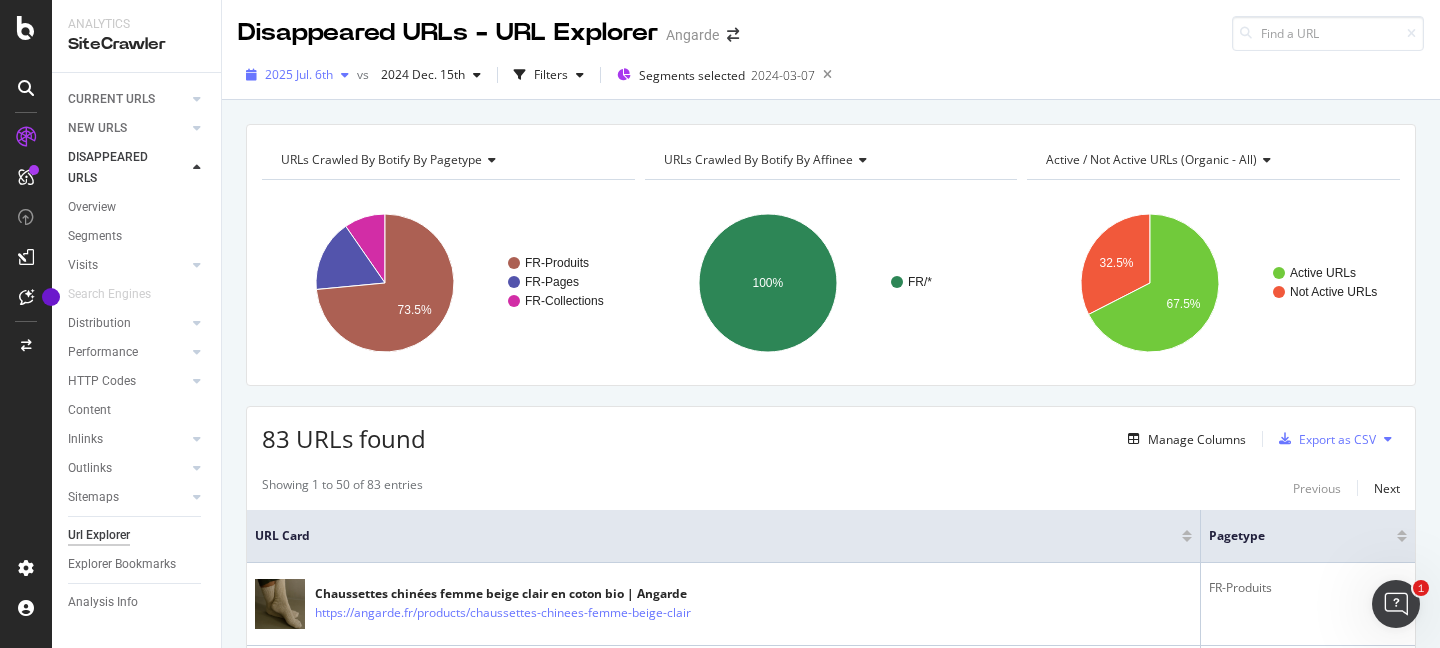 click on "2025 Jul. 6th" at bounding box center (299, 74) 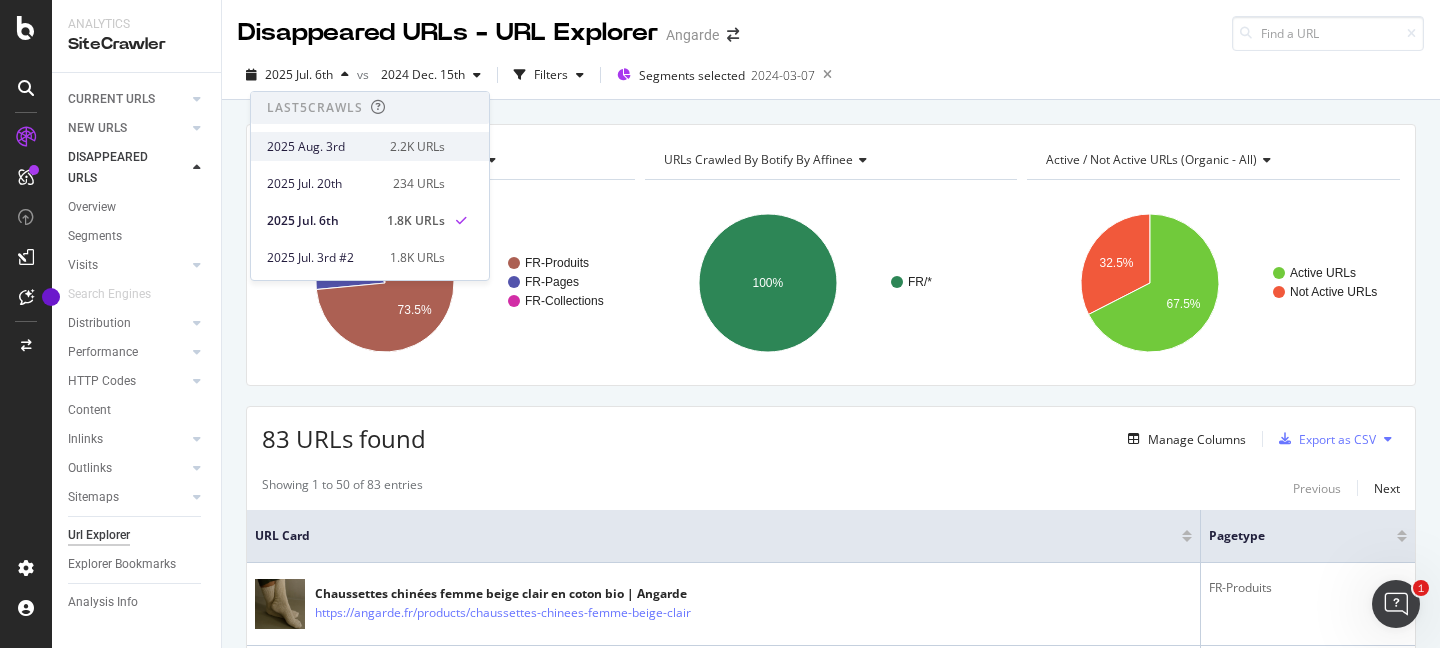 click on "2025 Aug. 3rd" at bounding box center (322, 147) 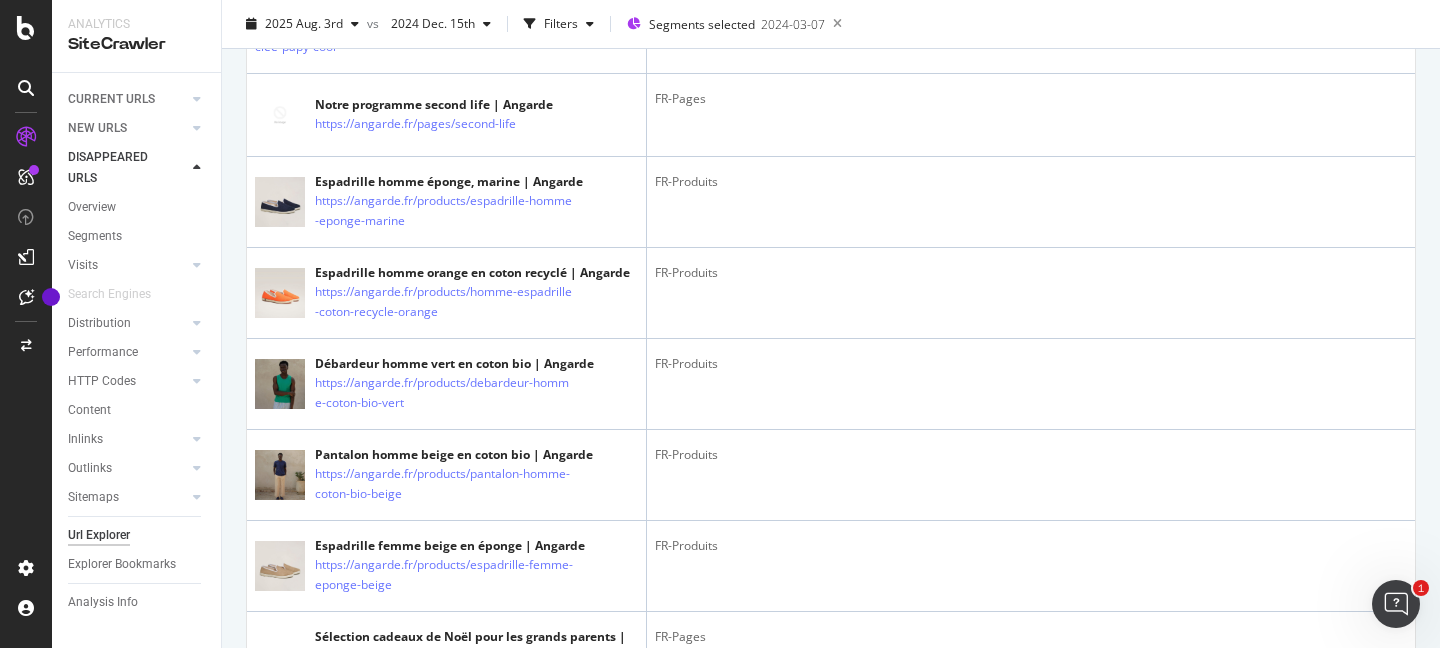 scroll, scrollTop: 1604, scrollLeft: 0, axis: vertical 